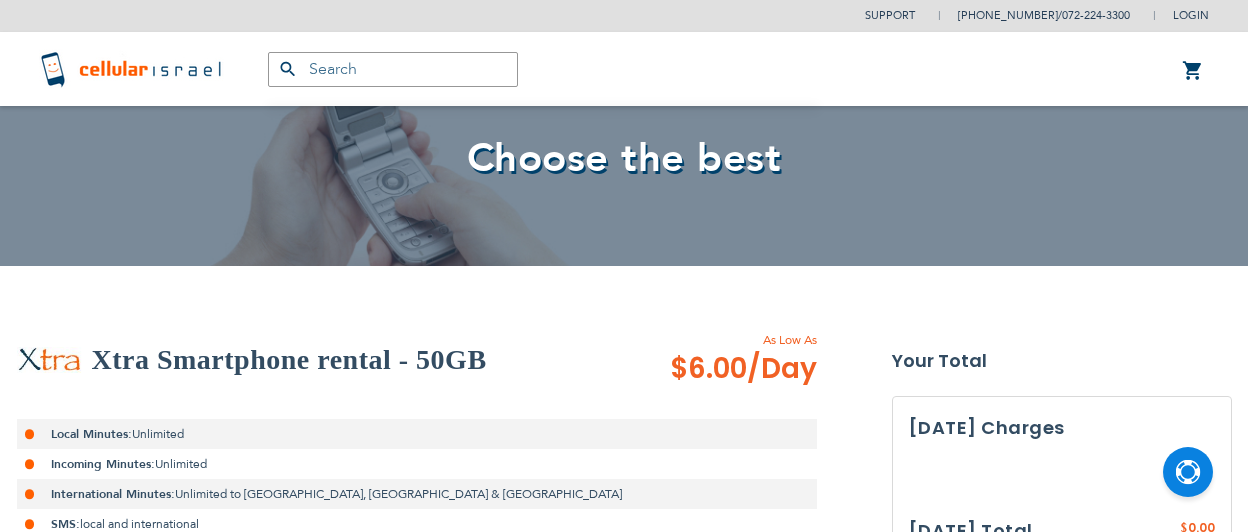 scroll, scrollTop: 0, scrollLeft: 0, axis: both 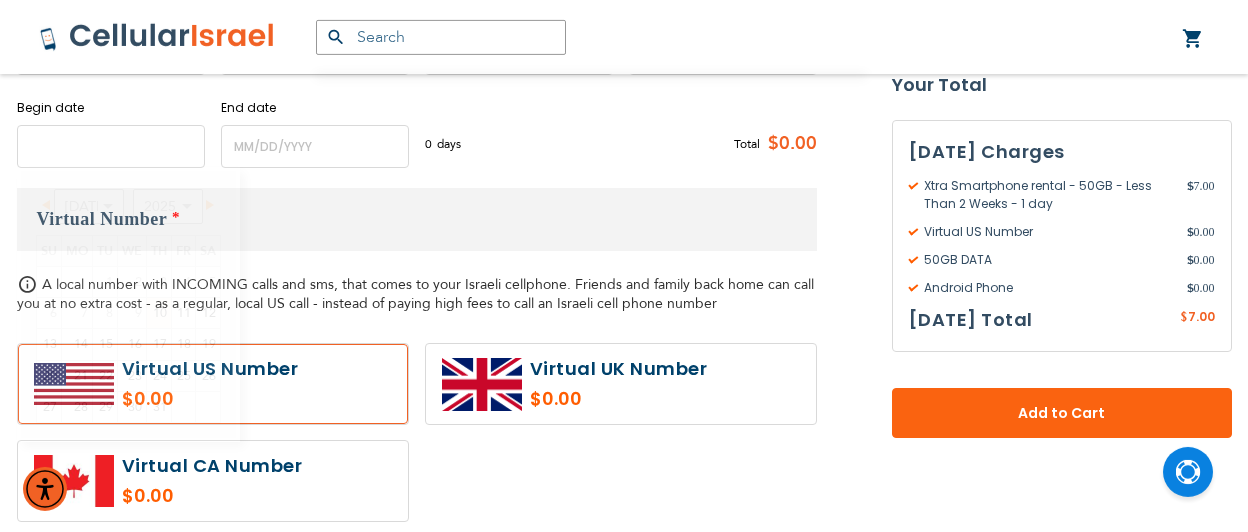 click at bounding box center [111, 146] 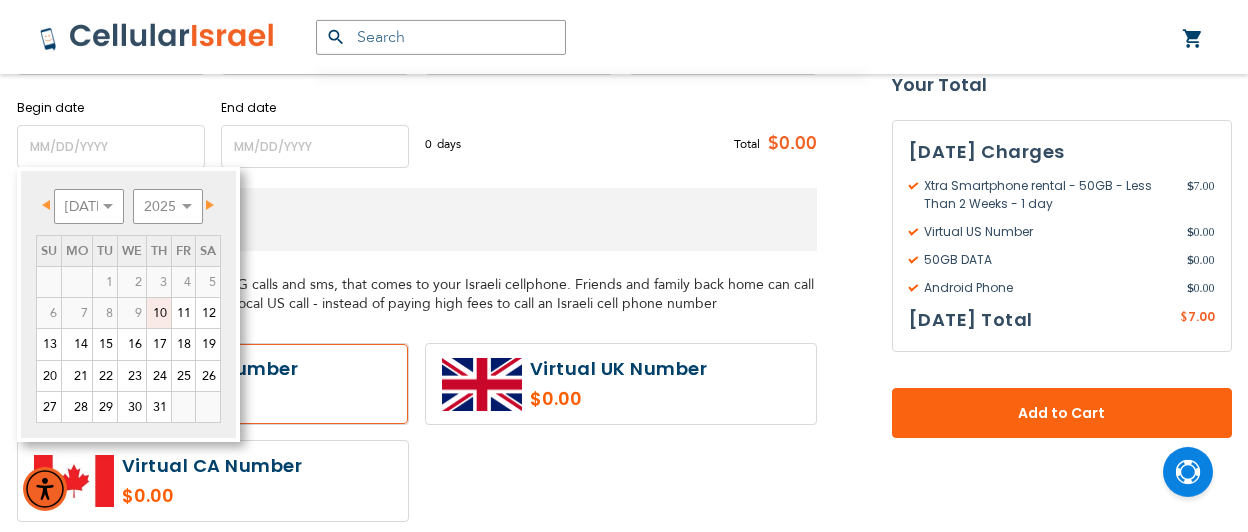 click on "Virtual Number
*
A local number with INCOMING calls and sms, that comes to your Israeli cellphone. Friends and family back home can call you at no extra cost - as a regular, local US call - instead of paying high fees to call an Israeli cell phone number" at bounding box center [417, 362] 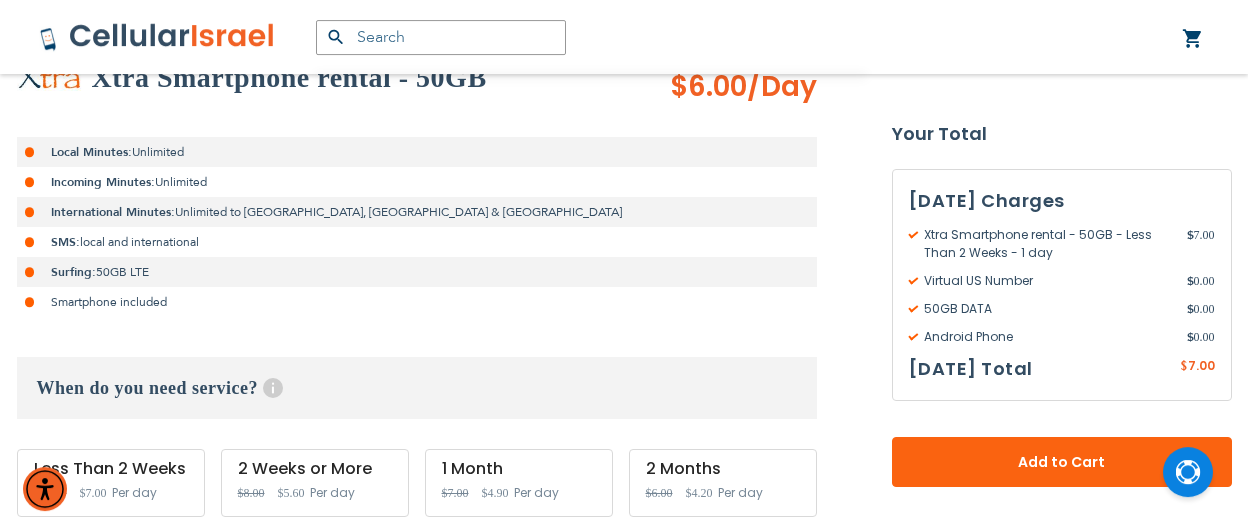 scroll, scrollTop: 496, scrollLeft: 0, axis: vertical 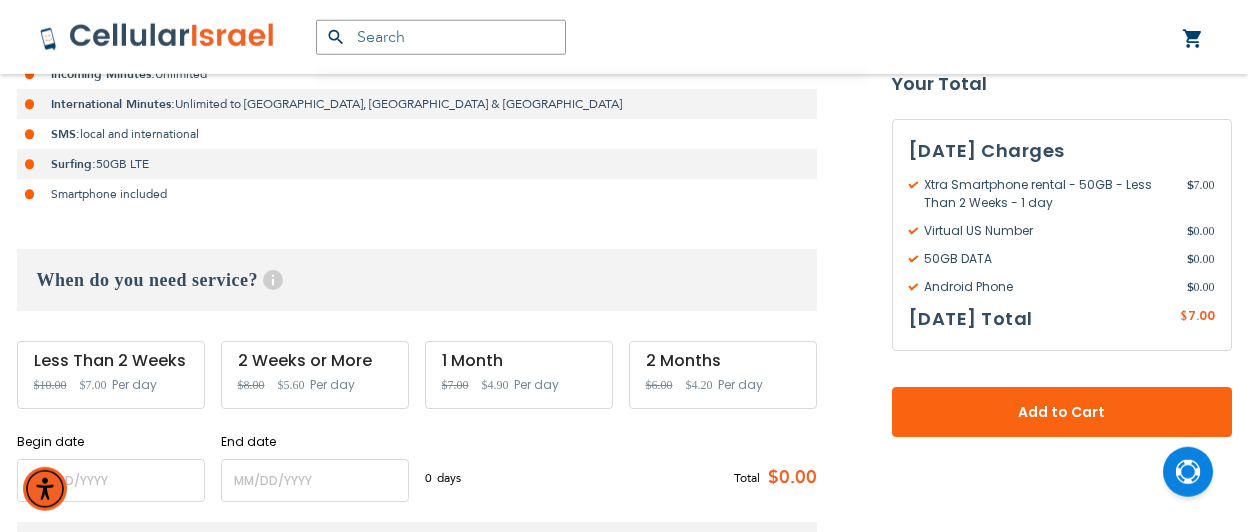 click on "Less Than 2 Weeks
Special Price
$7.00
Regular Price
$10.00
Per day" at bounding box center (111, 375) 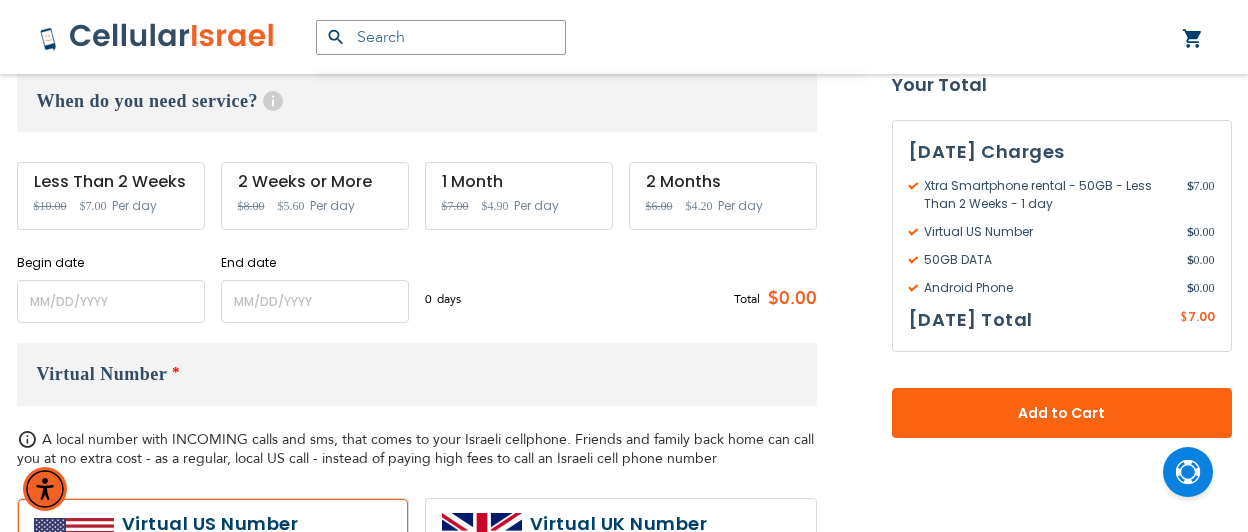 scroll, scrollTop: 676, scrollLeft: 0, axis: vertical 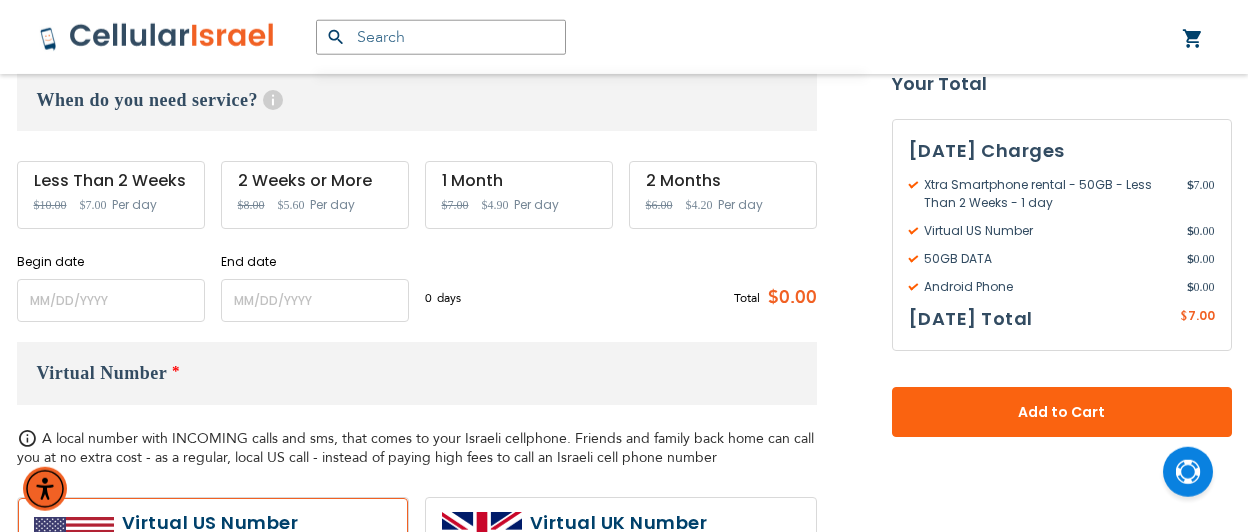 click on "2 Weeks or More
Special Price
$5.60
Regular Price
$8.00
Per day" at bounding box center [315, 195] 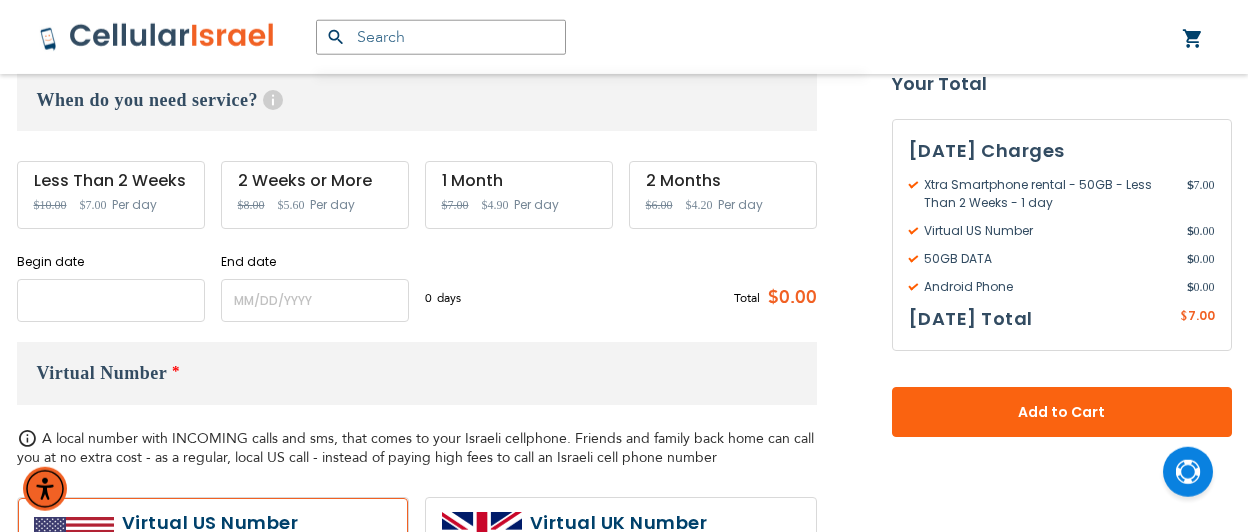 click at bounding box center (111, 300) 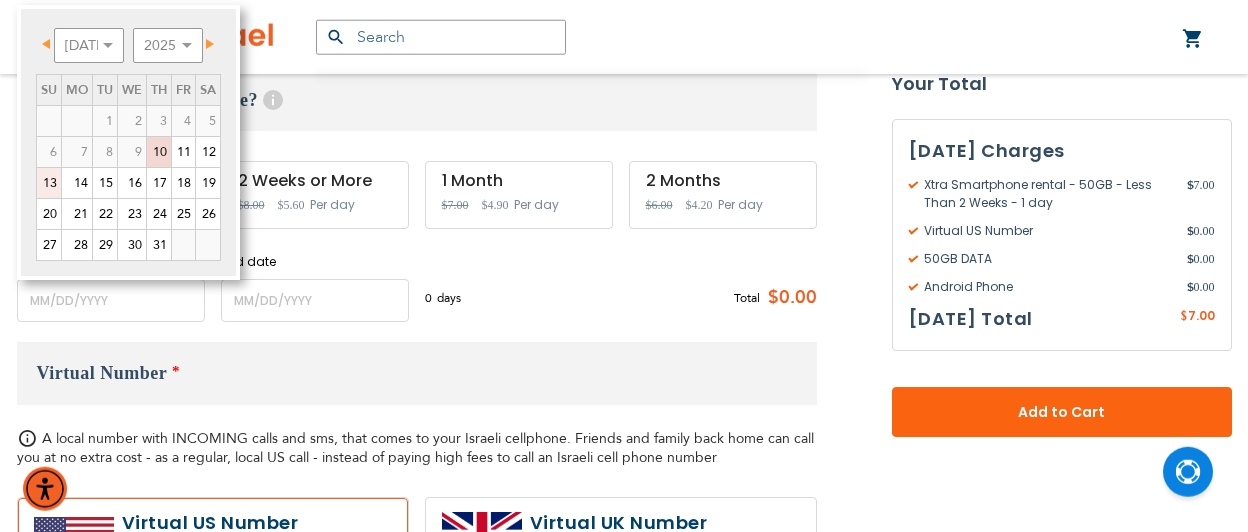 click on "13" at bounding box center [49, 183] 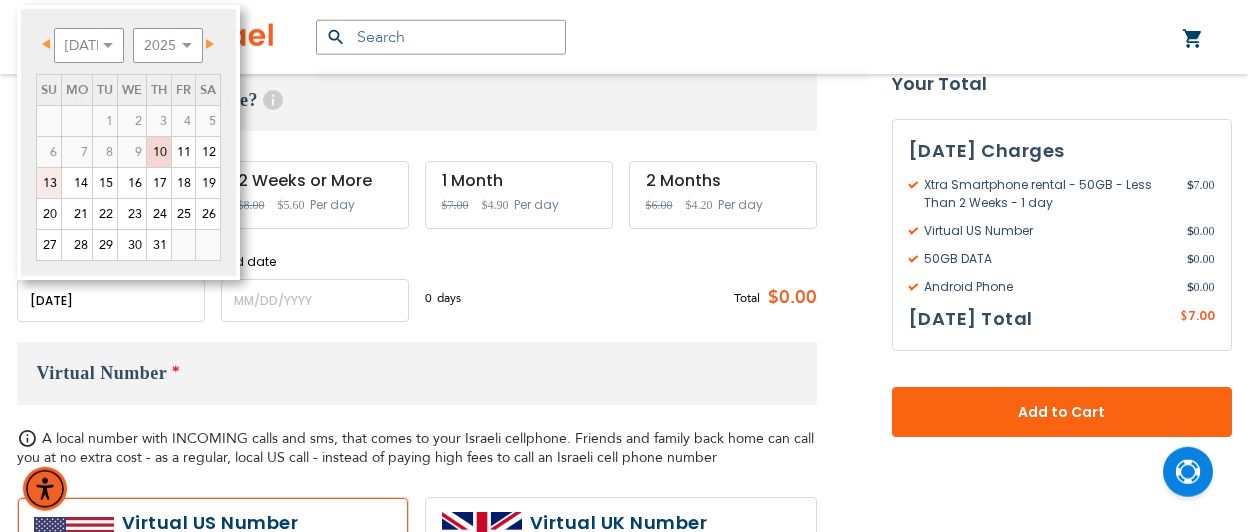 click on "Please wait...
The store will not work correctly in the case when cookies are disabled.
Support
[PHONE_NUMBER]  /  [PHONE_NUMBER]
Login
Create Account
Login
[GEOGRAPHIC_DATA]
BEST WIRELESS LA" at bounding box center (624, 860) 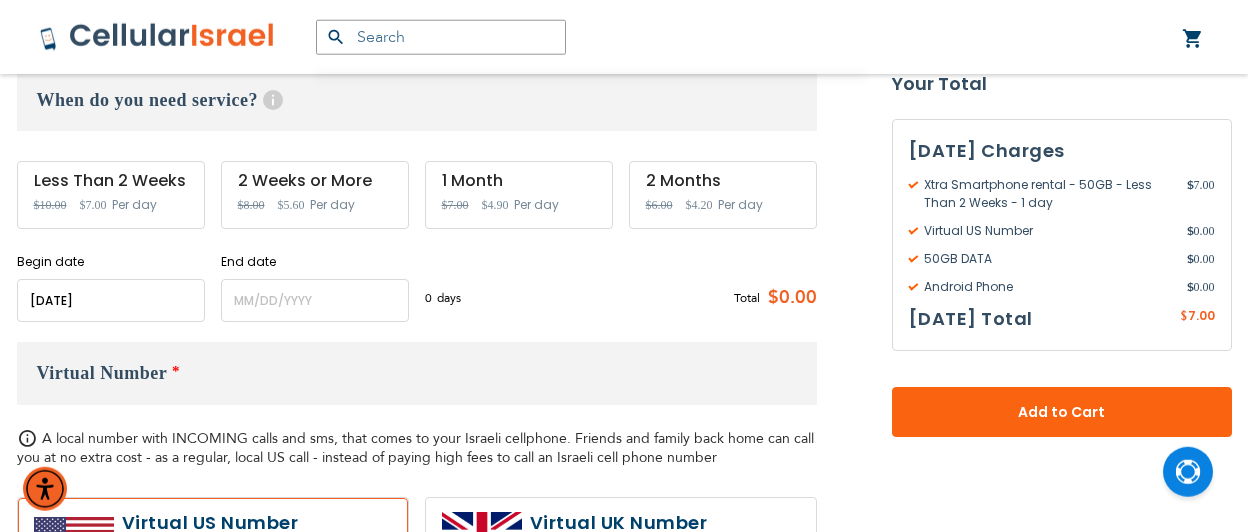 click on "Xtra Smartphone rental - 50GB
As Low As
$6.00										 /Day
Local Minutes:  Unlimited
Incoming Minutes:  Unlimited
International Minutes:  Unlimited to [GEOGRAPHIC_DATA], [GEOGRAPHIC_DATA] & UK
SMS:  local and international
Surfing:  50GB LTE
Smartphone included
When do you need service?
Help
Service starts at 12 AM of the start date and ends at 11:59 PM of the end date.
For long term plans see  here.
Less Than 2 Weeks
Special Price
$7.00
Regular Price
$10.00
Per day
Special Price
$5.60" at bounding box center [417, 884] 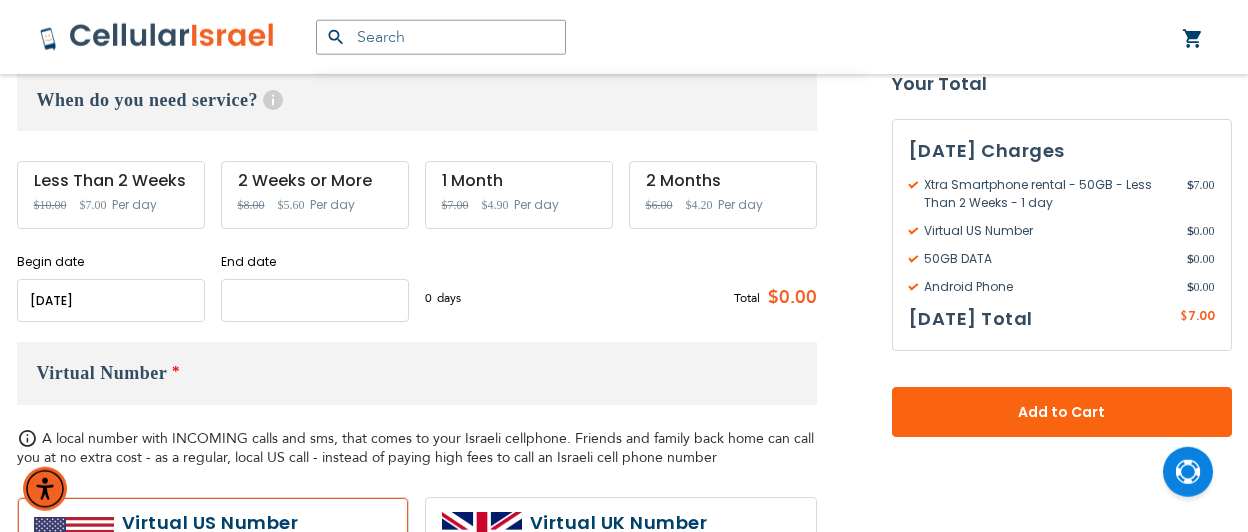 click at bounding box center (315, 300) 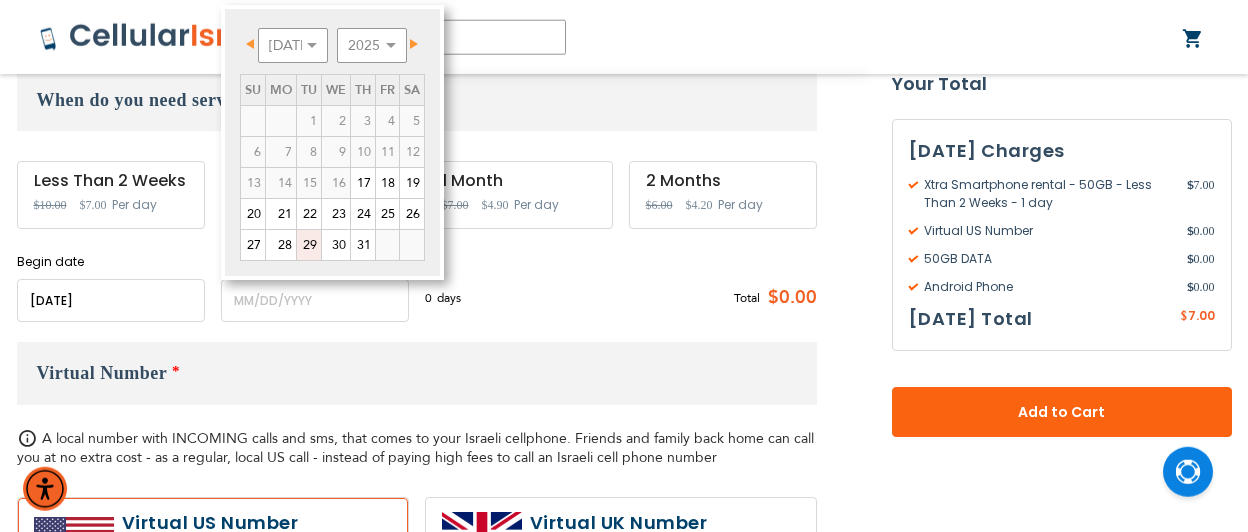 click on "29" at bounding box center [309, 245] 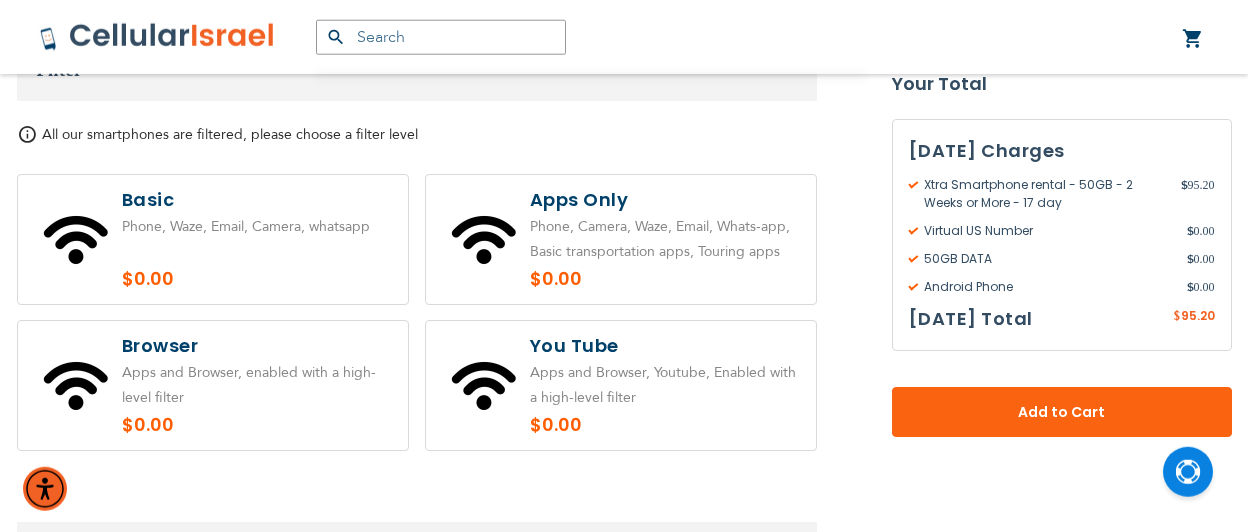 scroll, scrollTop: 1663, scrollLeft: 0, axis: vertical 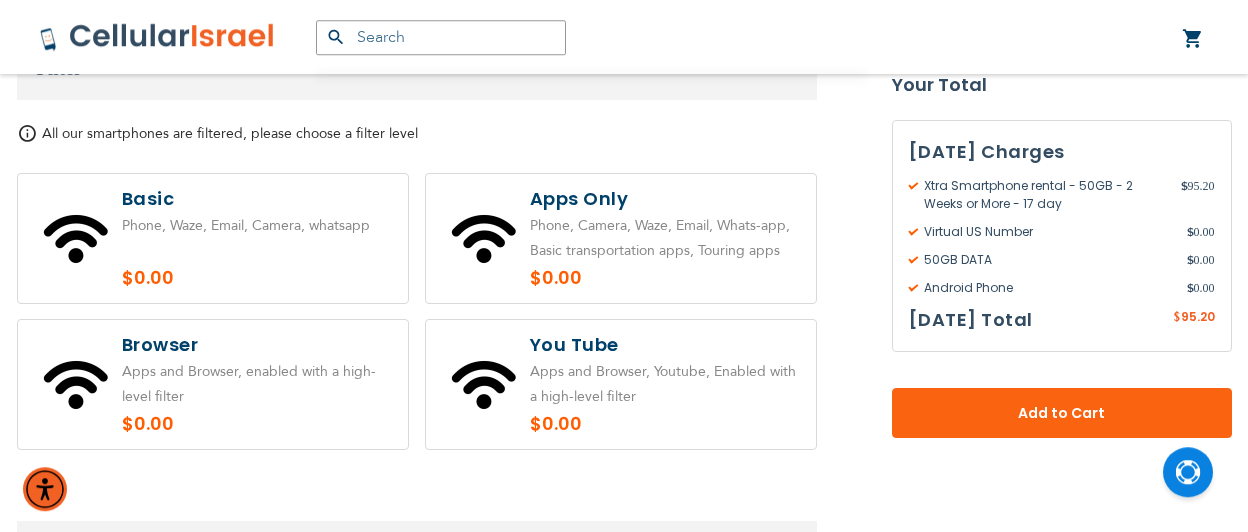 click at bounding box center (621, 238) 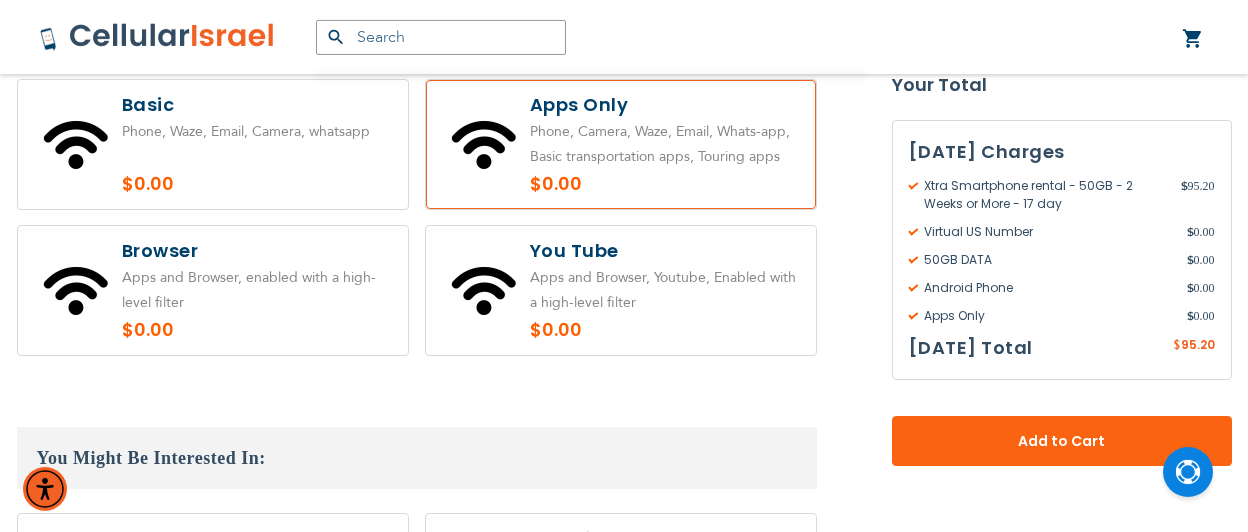scroll, scrollTop: 1737, scrollLeft: 0, axis: vertical 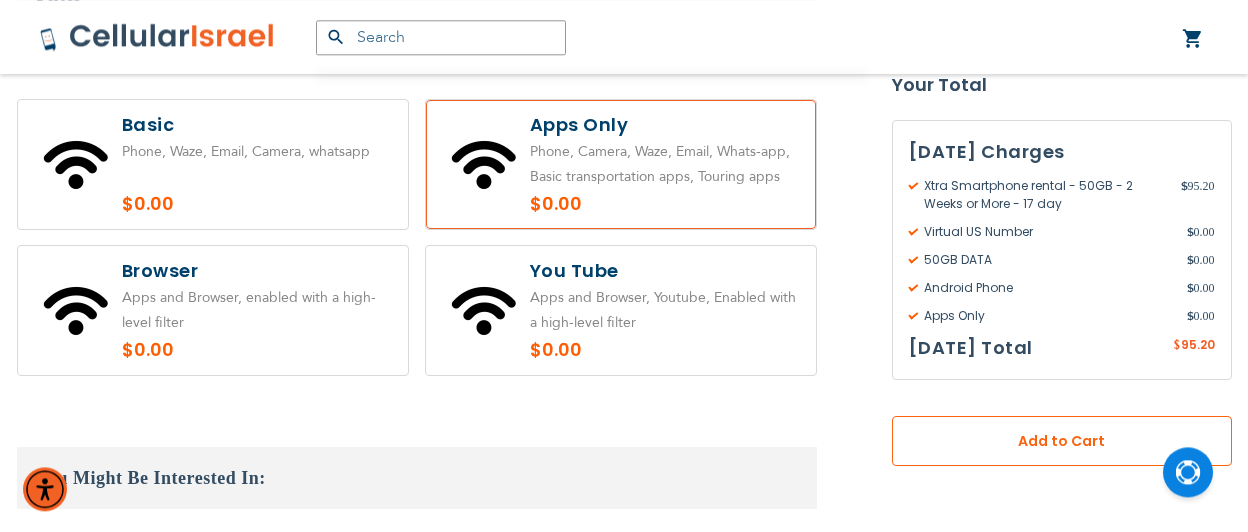 click on "Add to Cart" at bounding box center [1062, 441] 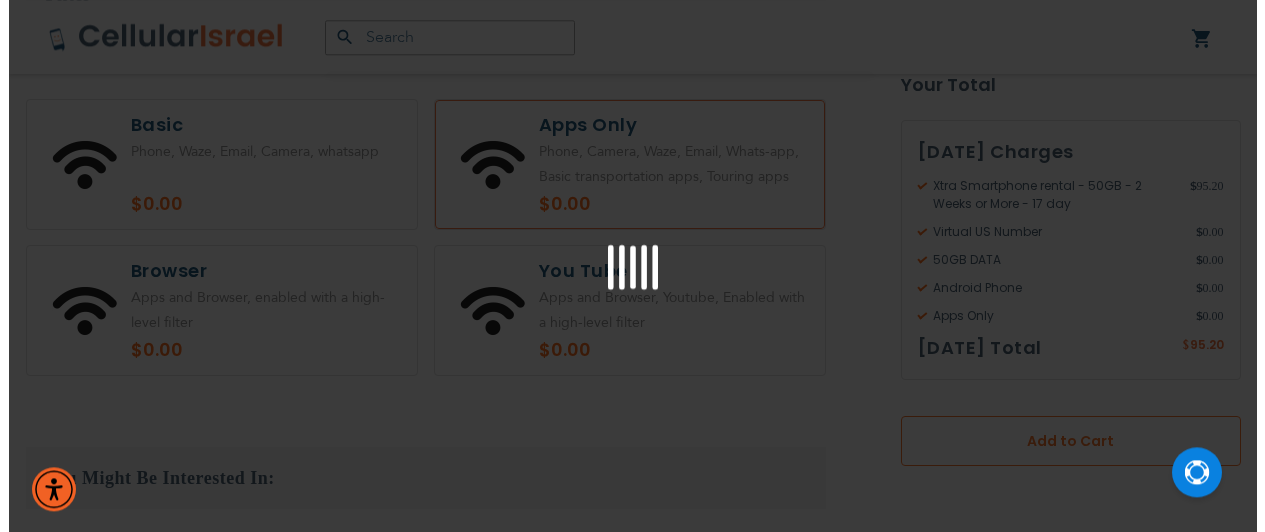 scroll, scrollTop: 1736, scrollLeft: 0, axis: vertical 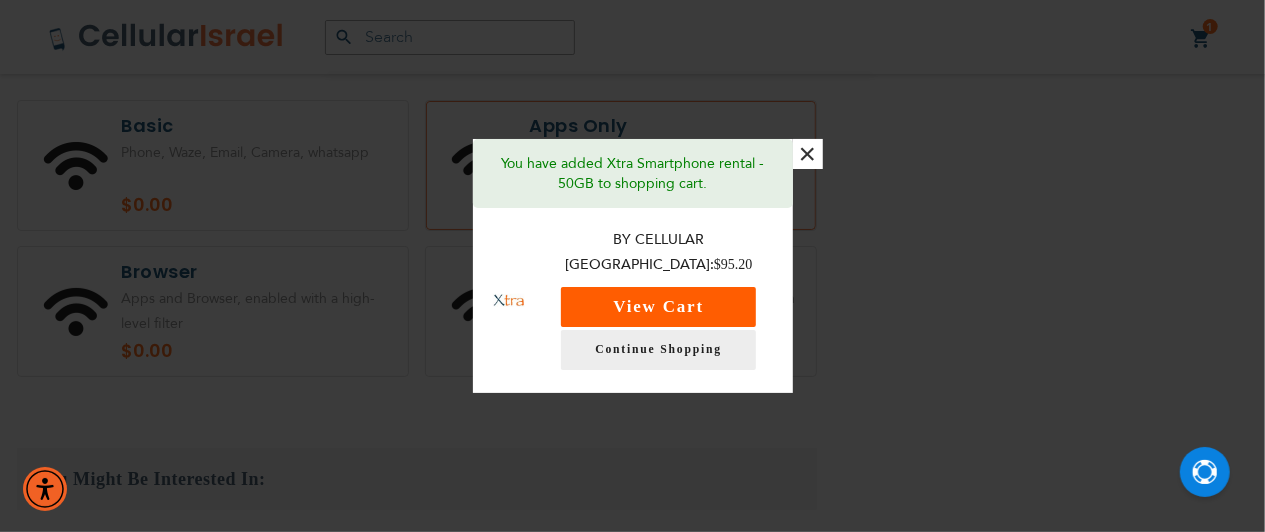 click on "View Cart" at bounding box center [658, 307] 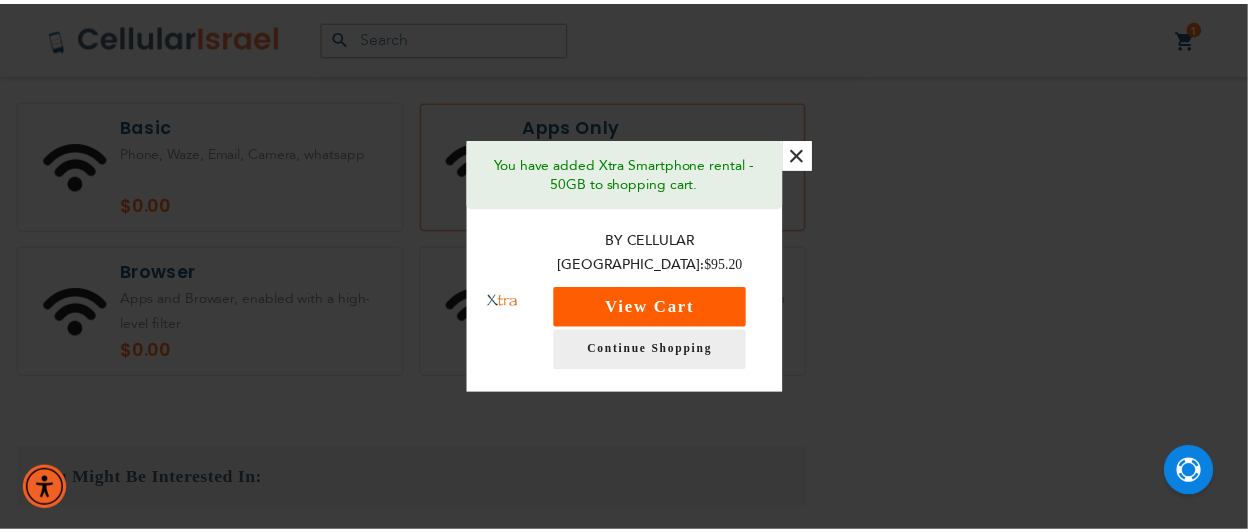 scroll, scrollTop: 611, scrollLeft: 0, axis: vertical 